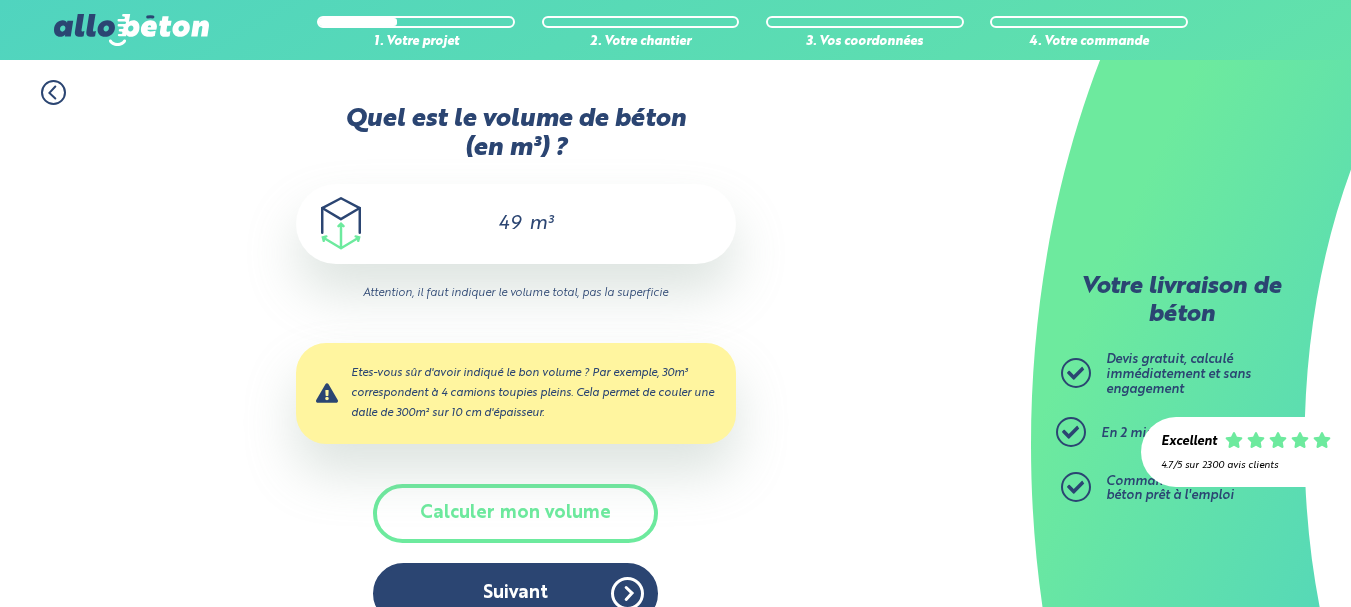 scroll, scrollTop: 37, scrollLeft: 0, axis: vertical 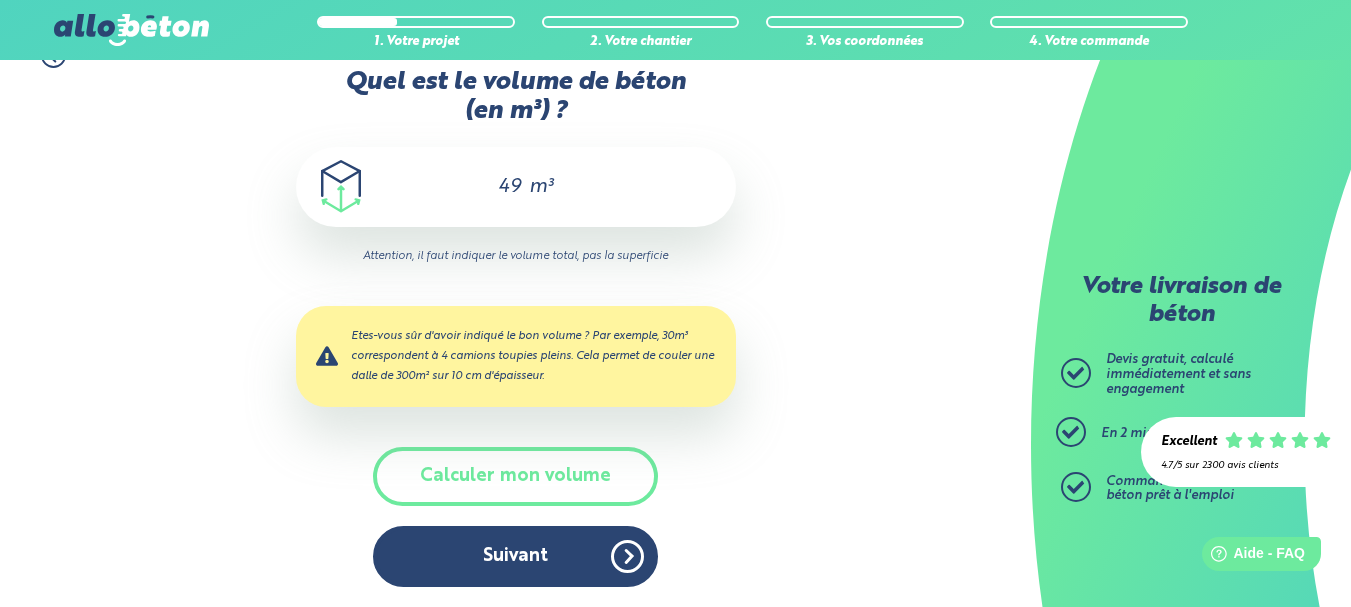 click on "Suivant" at bounding box center (515, 556) 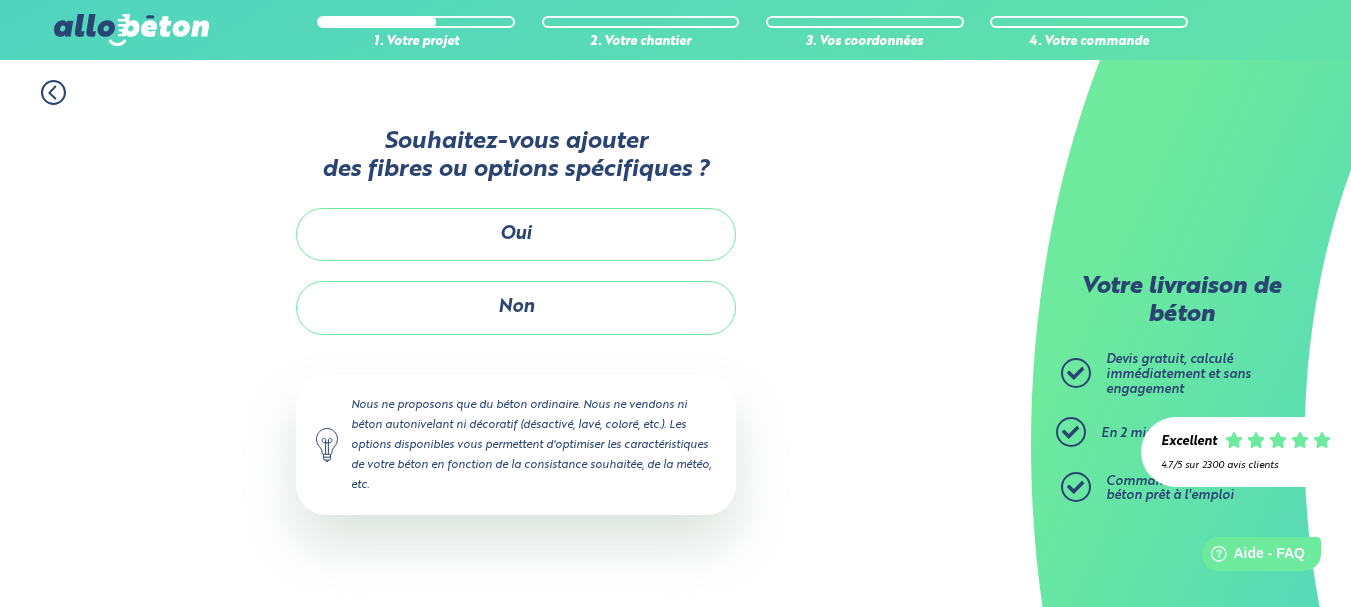 scroll, scrollTop: 0, scrollLeft: 0, axis: both 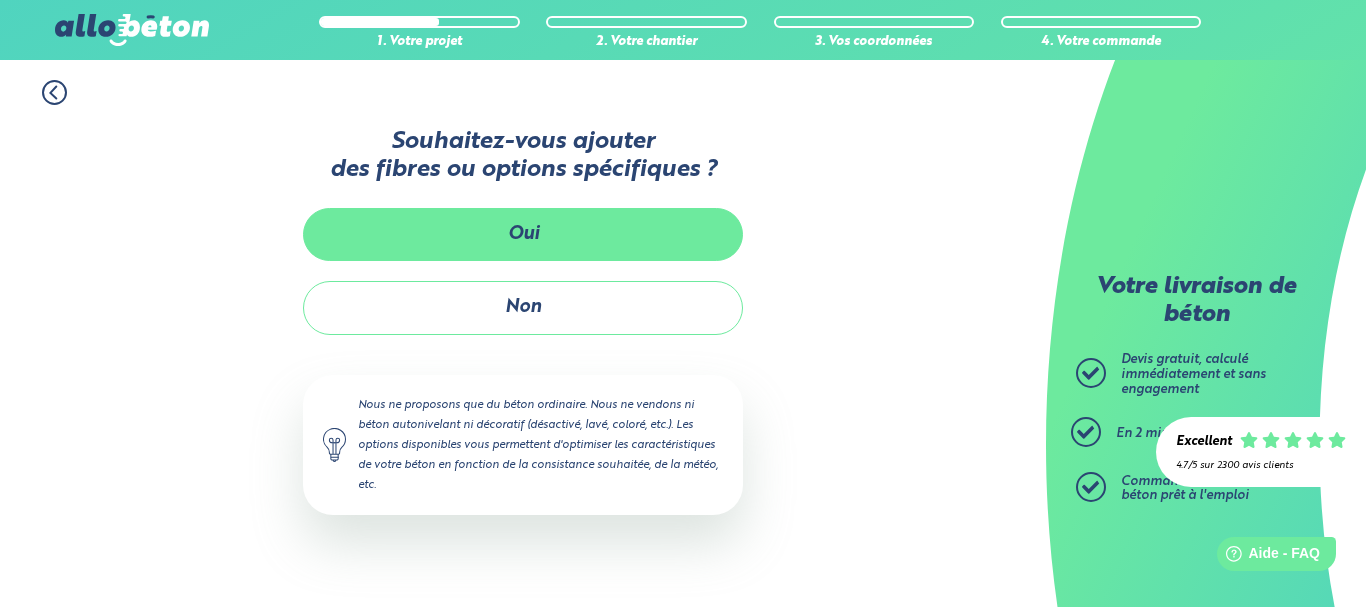 click on "Oui" at bounding box center (523, 234) 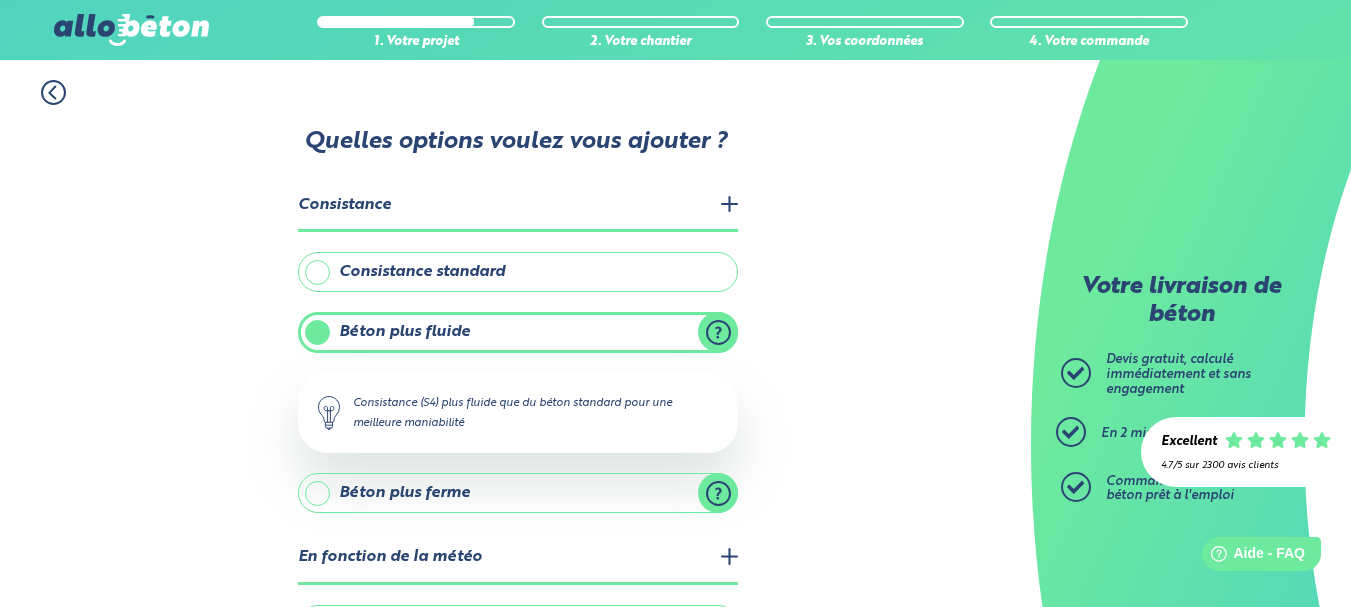 click on "Consistance standard" at bounding box center (518, 272) 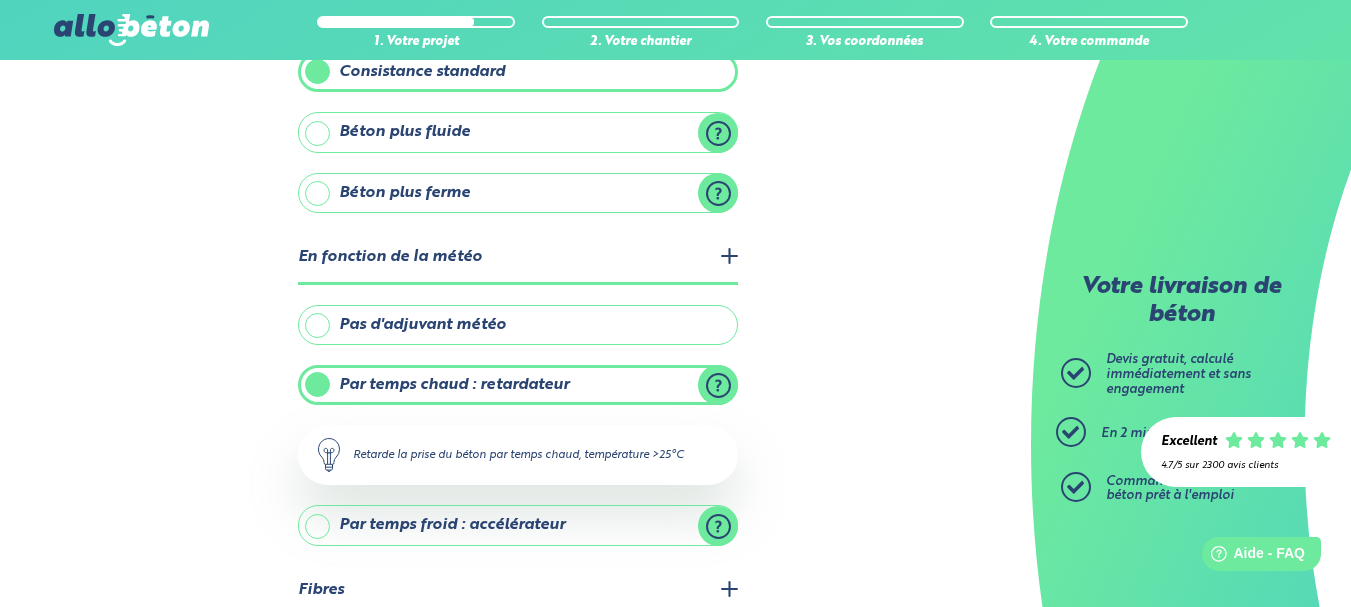 scroll, scrollTop: 267, scrollLeft: 0, axis: vertical 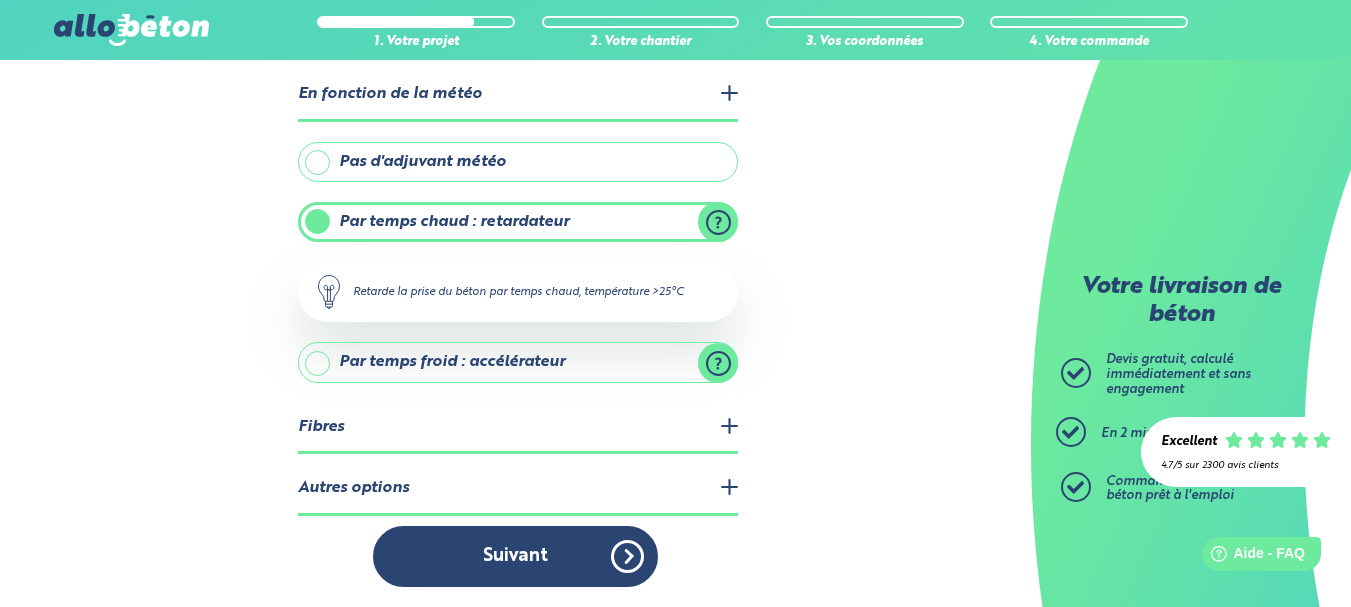 click on "Autres options" at bounding box center [518, 489] 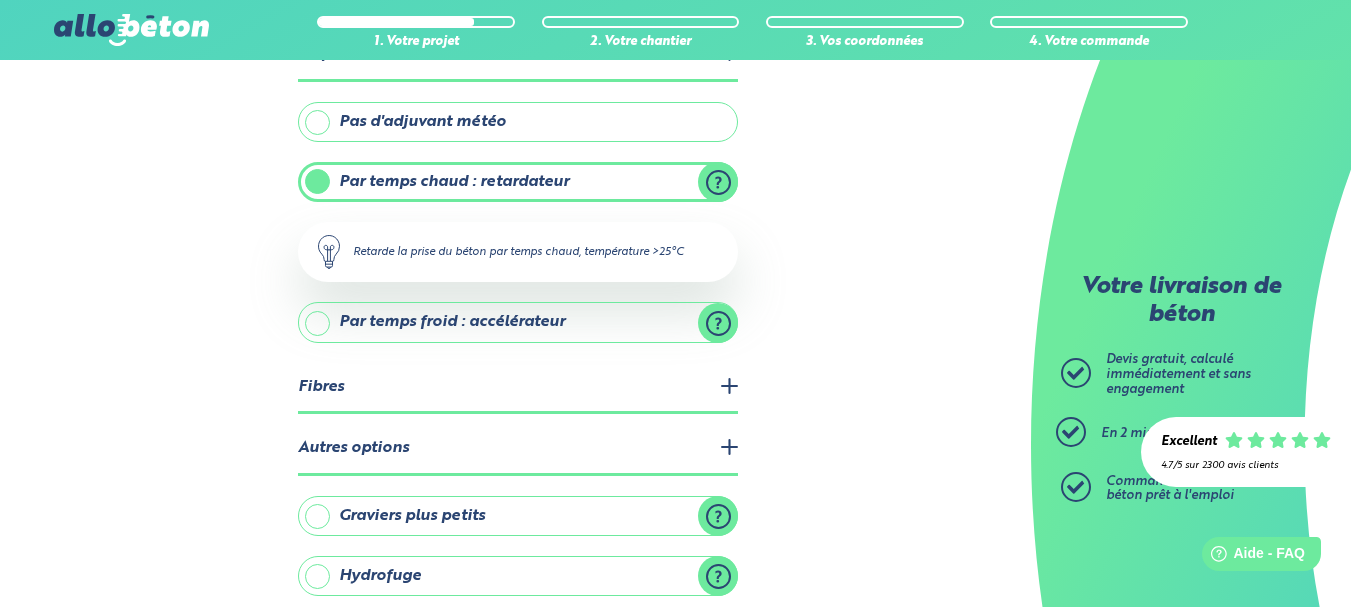 scroll, scrollTop: 494, scrollLeft: 0, axis: vertical 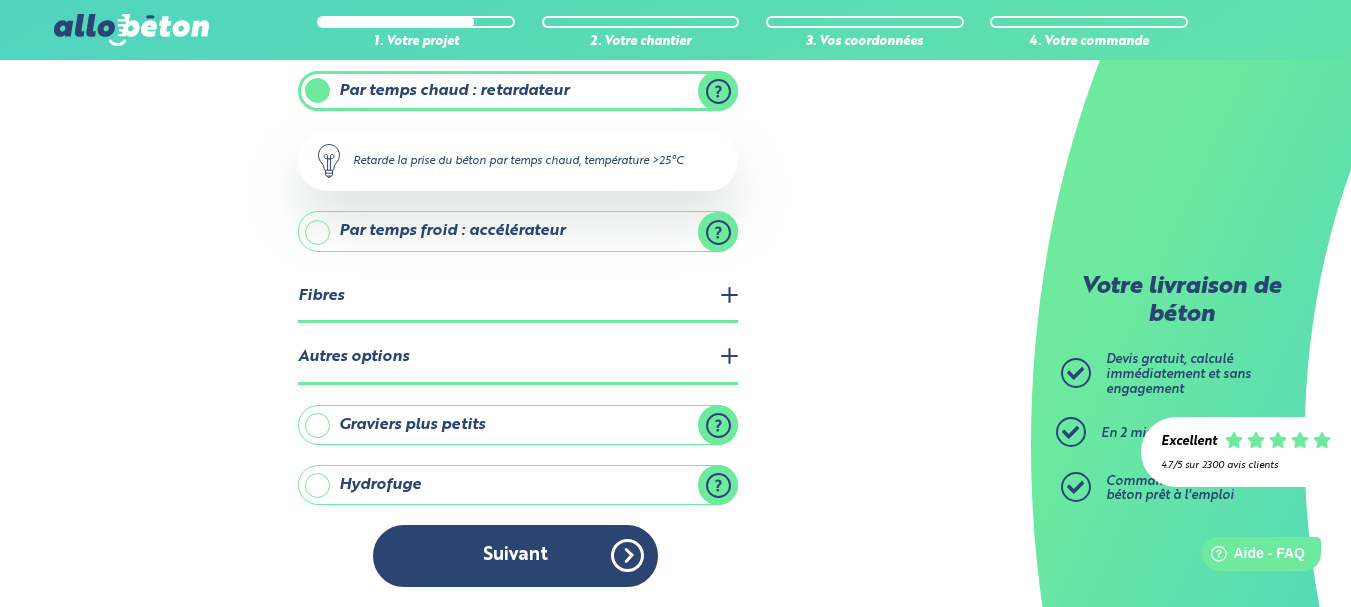 click on "Hydrofuge" at bounding box center [518, 485] 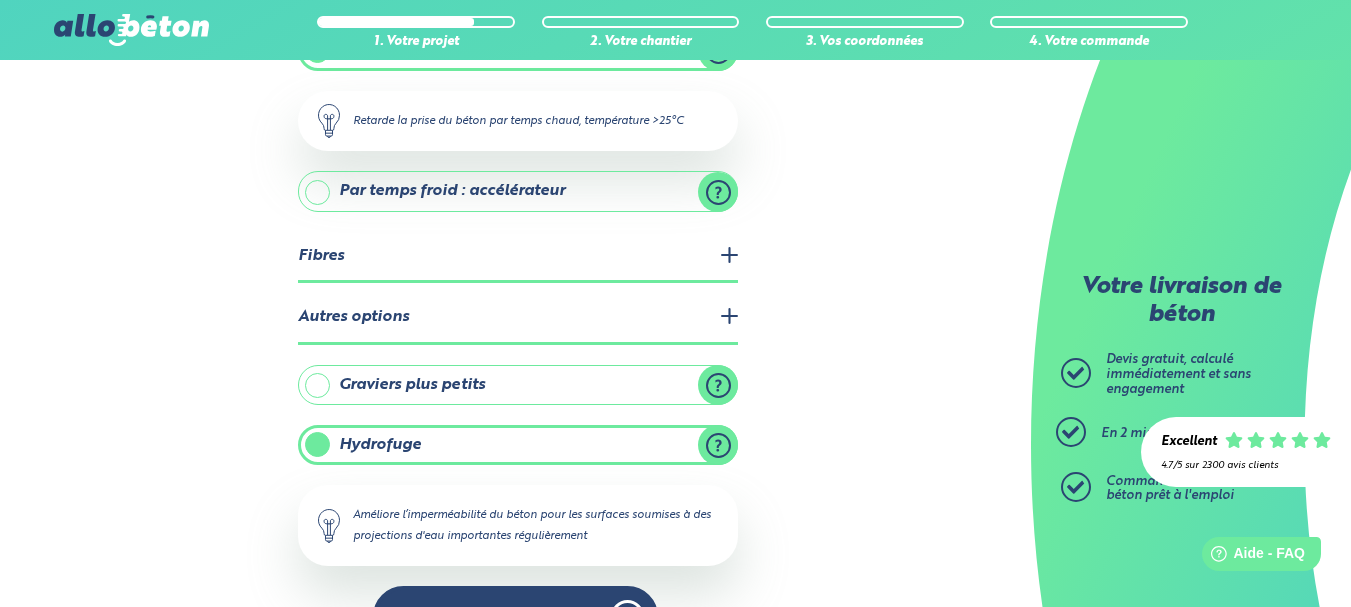 scroll, scrollTop: 594, scrollLeft: 0, axis: vertical 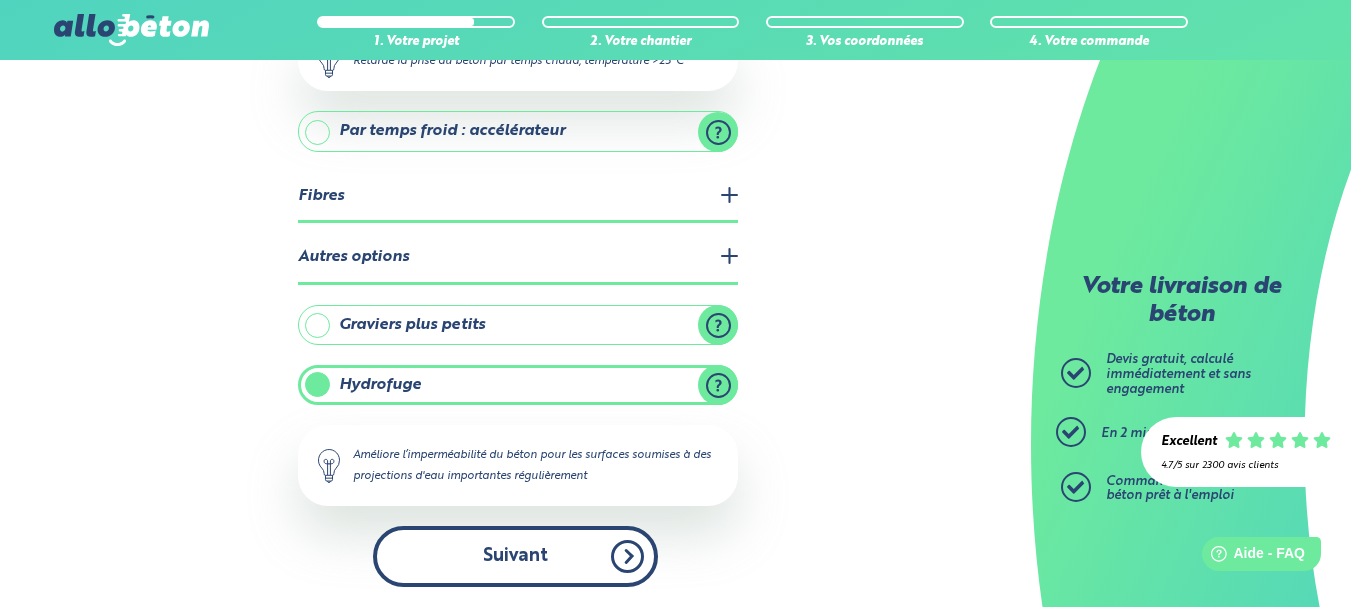 click on "Suivant" at bounding box center (515, 556) 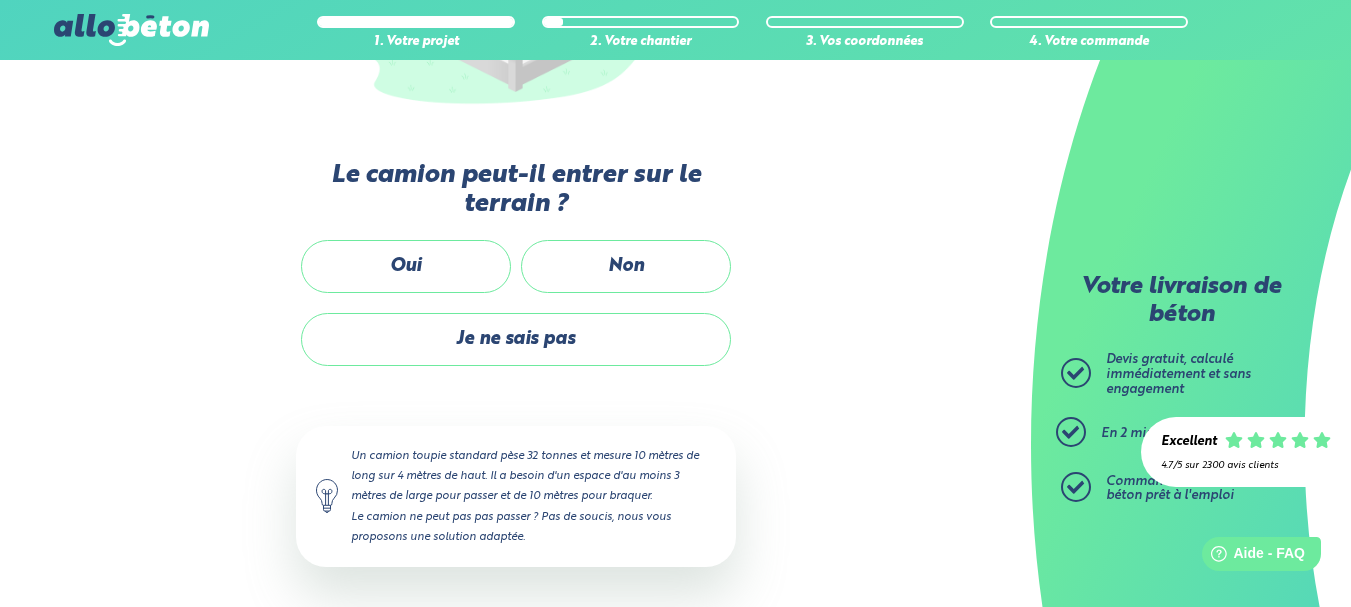 scroll, scrollTop: 452, scrollLeft: 0, axis: vertical 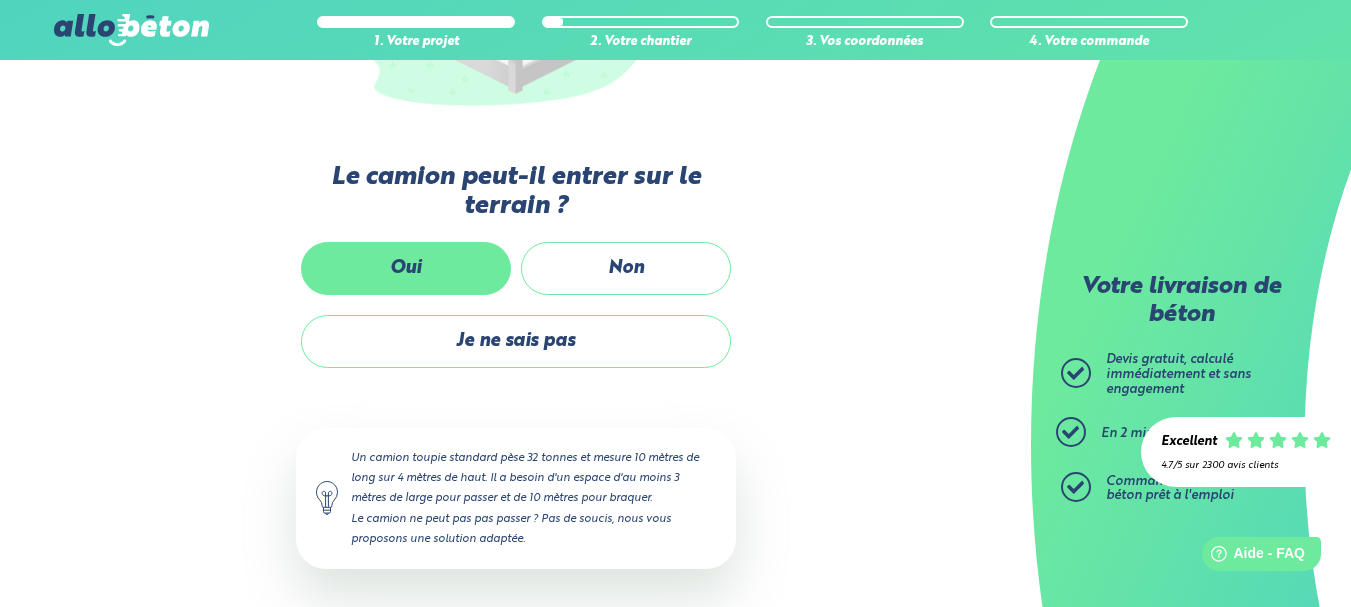 click on "Oui" at bounding box center (406, 268) 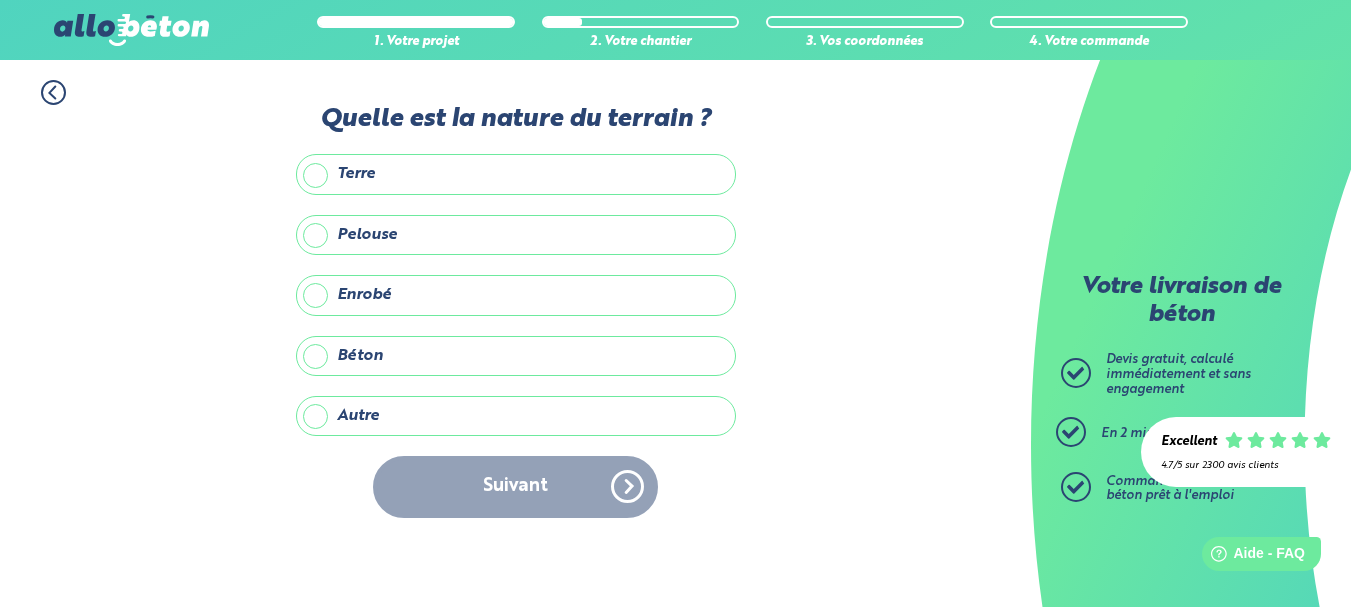 scroll, scrollTop: 0, scrollLeft: 0, axis: both 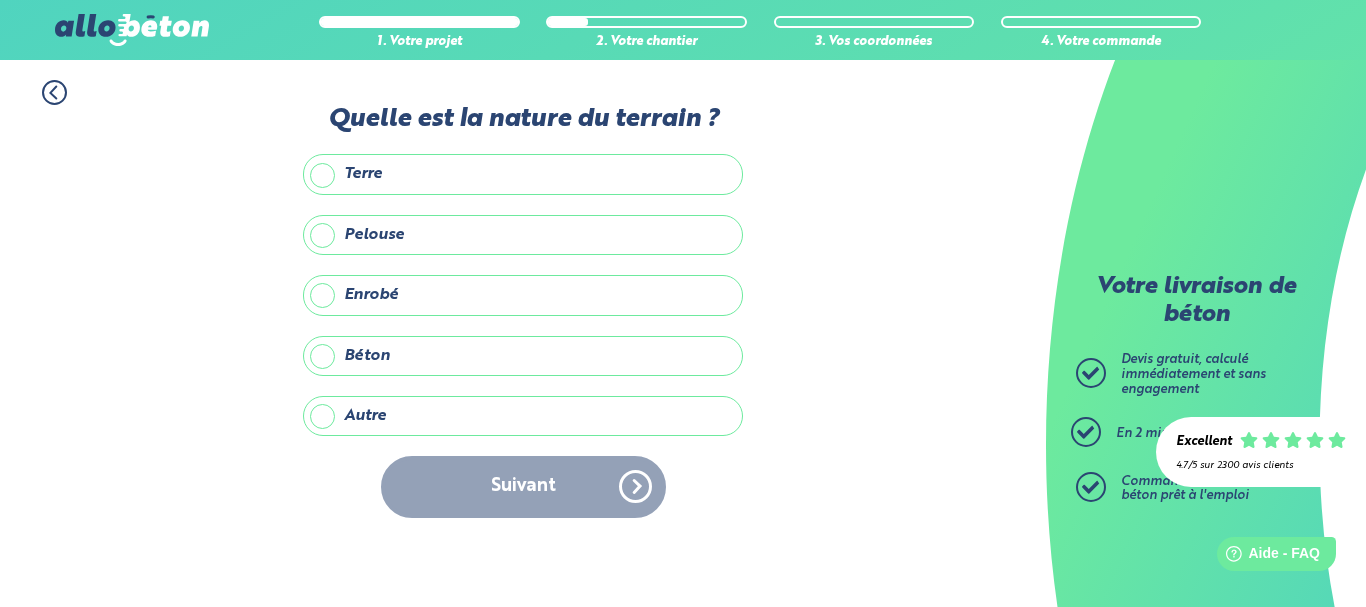 click on "Autre" at bounding box center (523, 416) 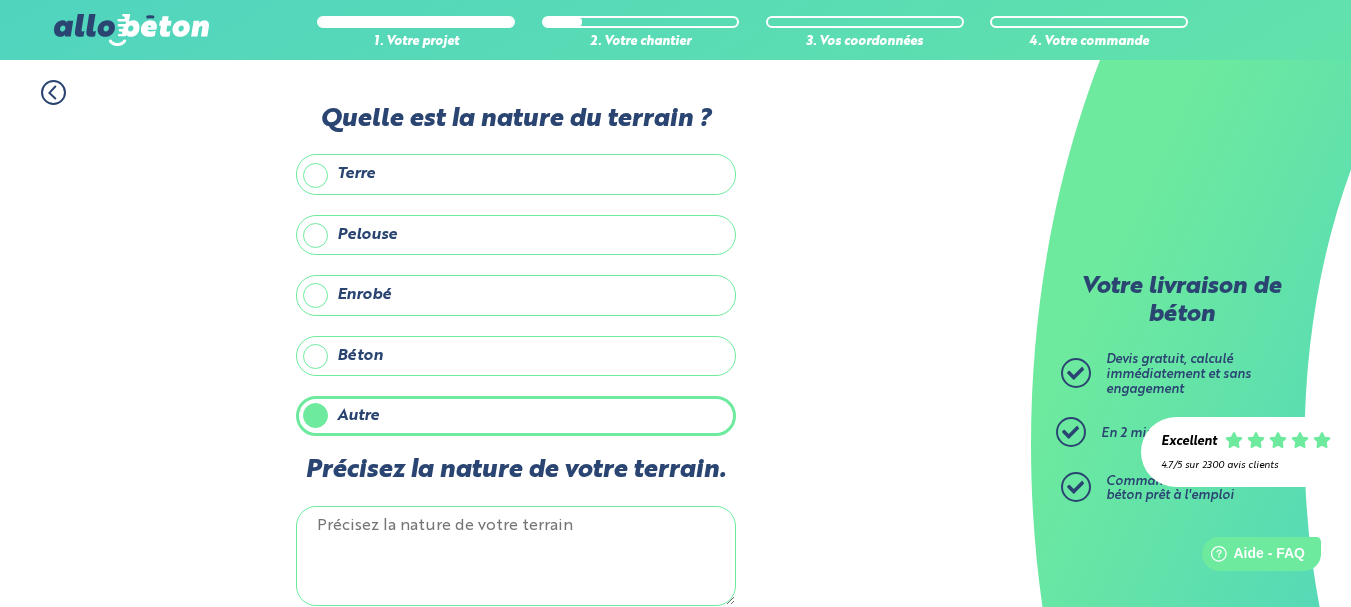 click on "Précisez la nature de votre terrain." at bounding box center (516, 556) 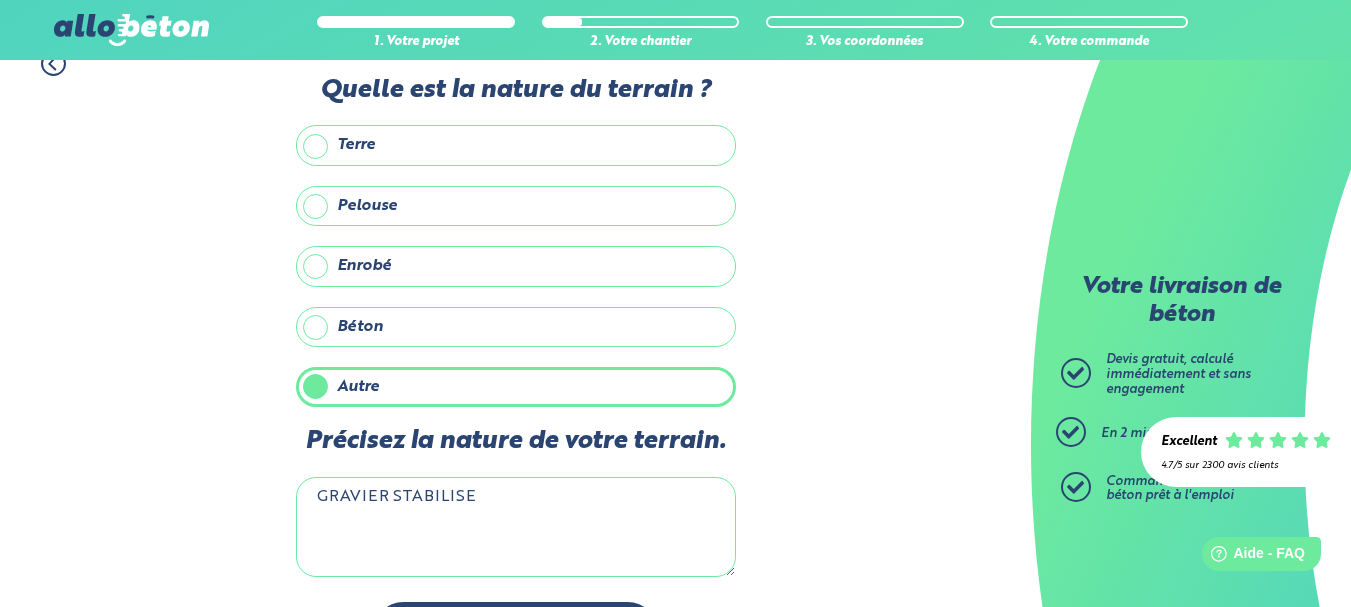 scroll, scrollTop: 40, scrollLeft: 0, axis: vertical 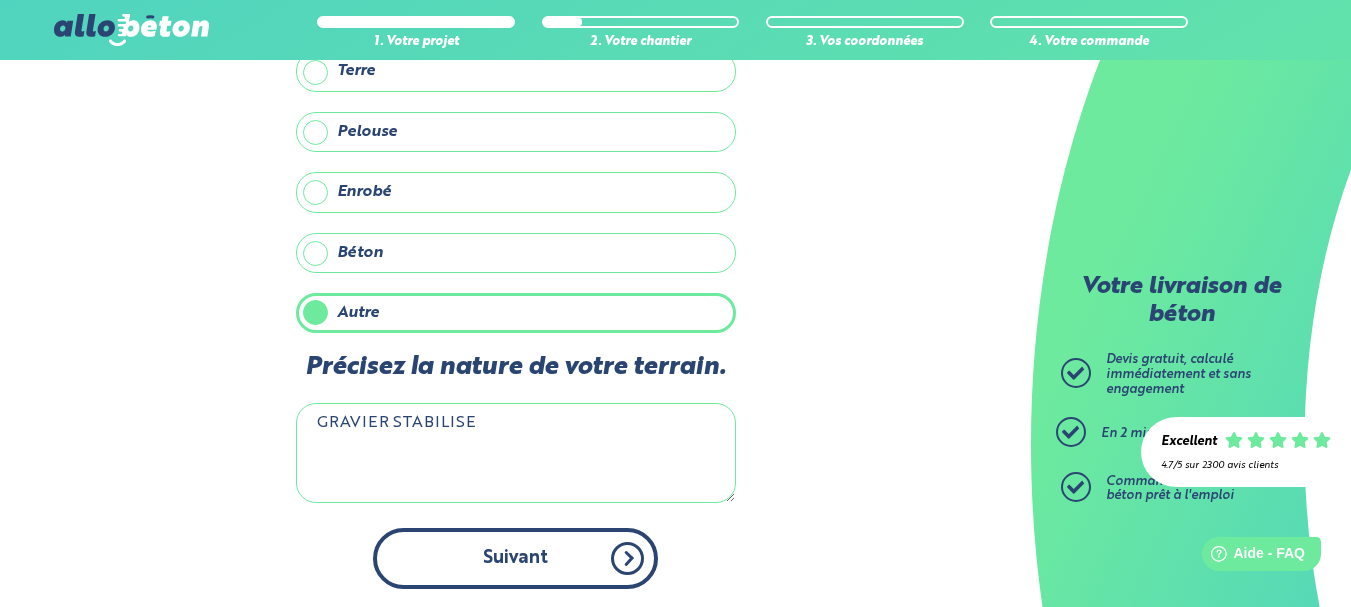 type on "GRAVIER STABILISE" 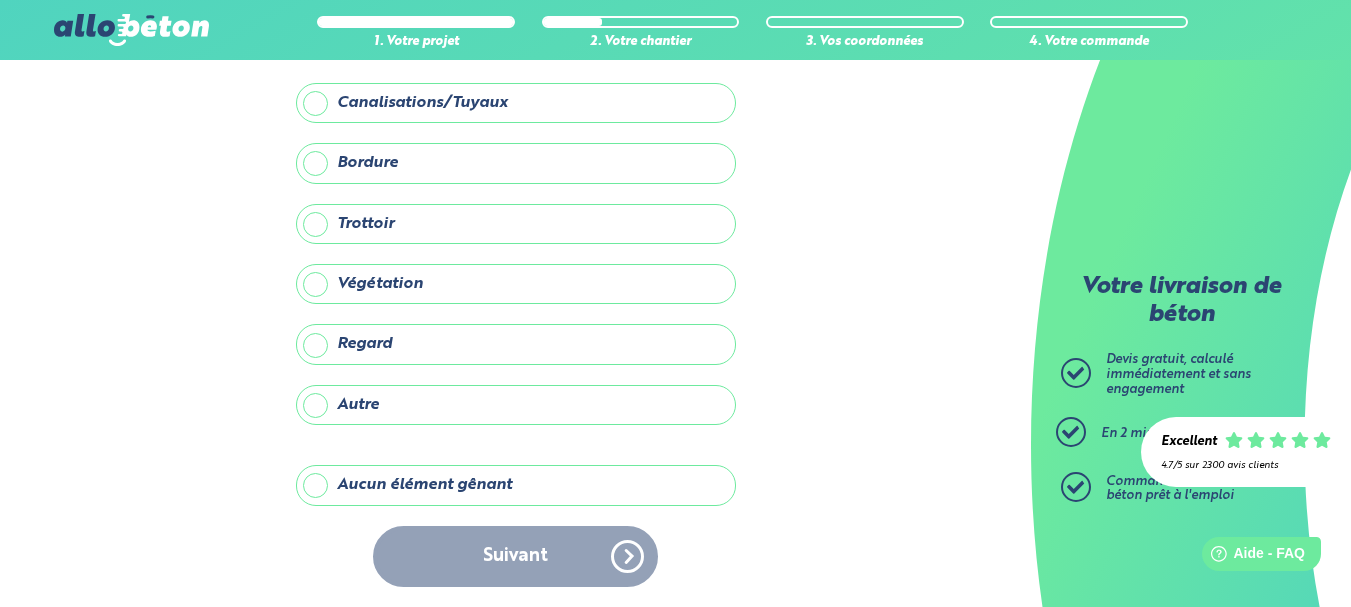 scroll, scrollTop: 101, scrollLeft: 0, axis: vertical 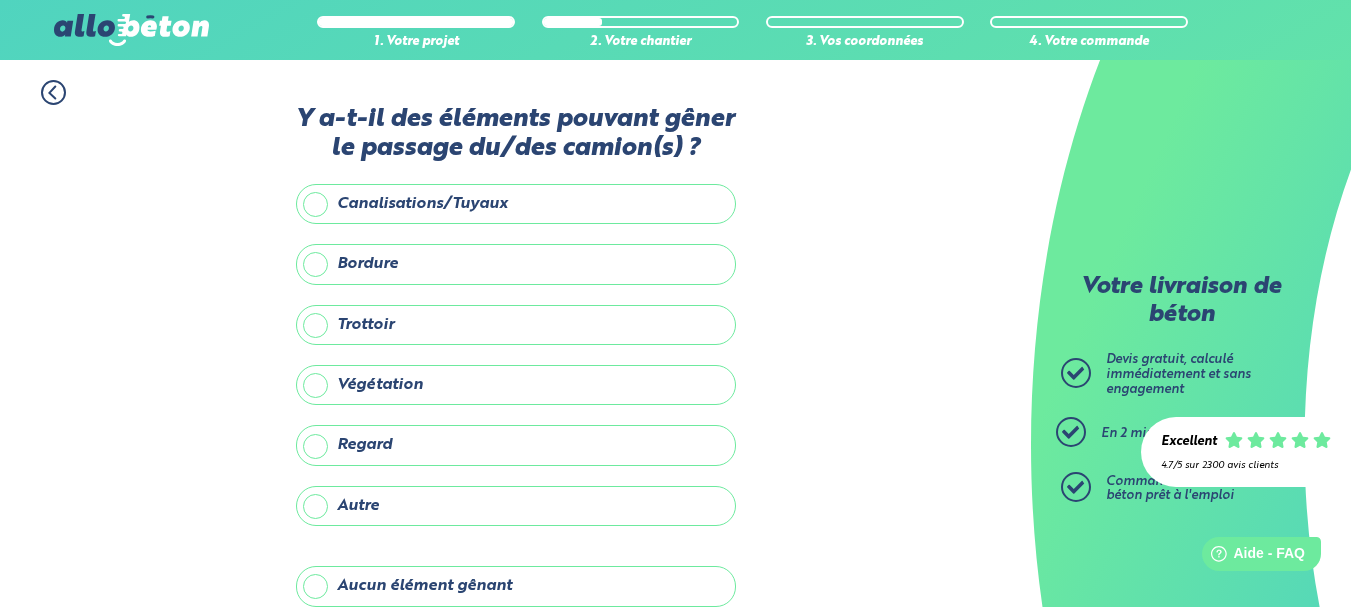 click on "Végétation" at bounding box center [516, 385] 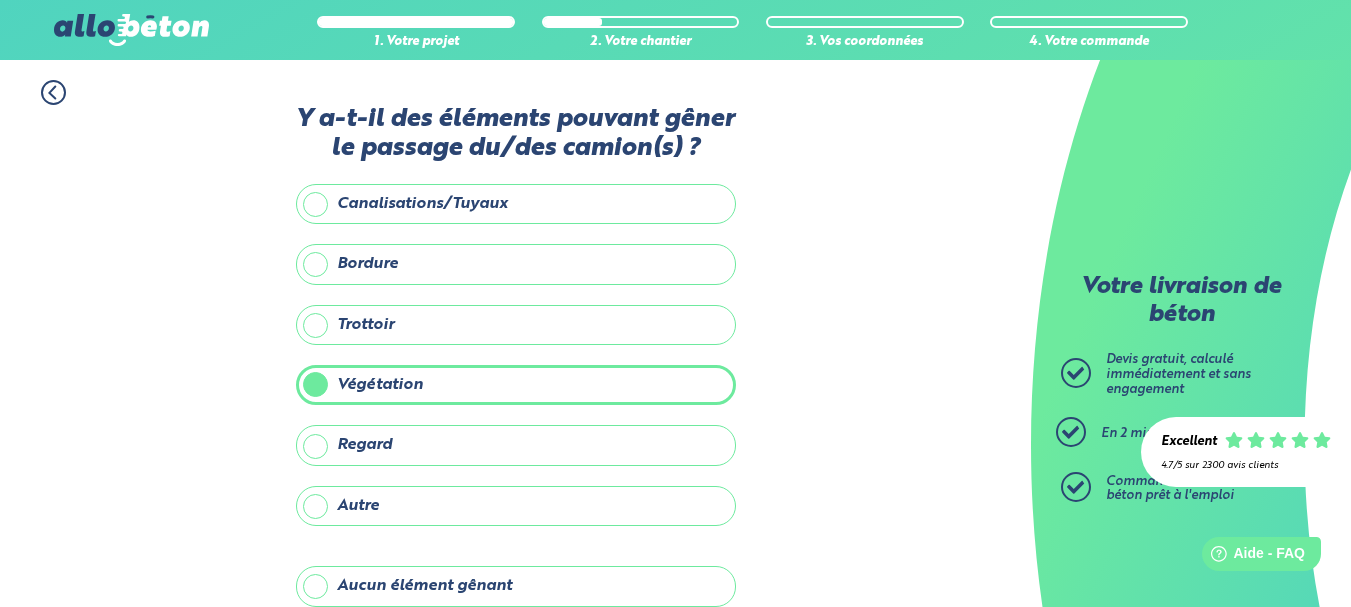 click on "Autre" at bounding box center [516, 506] 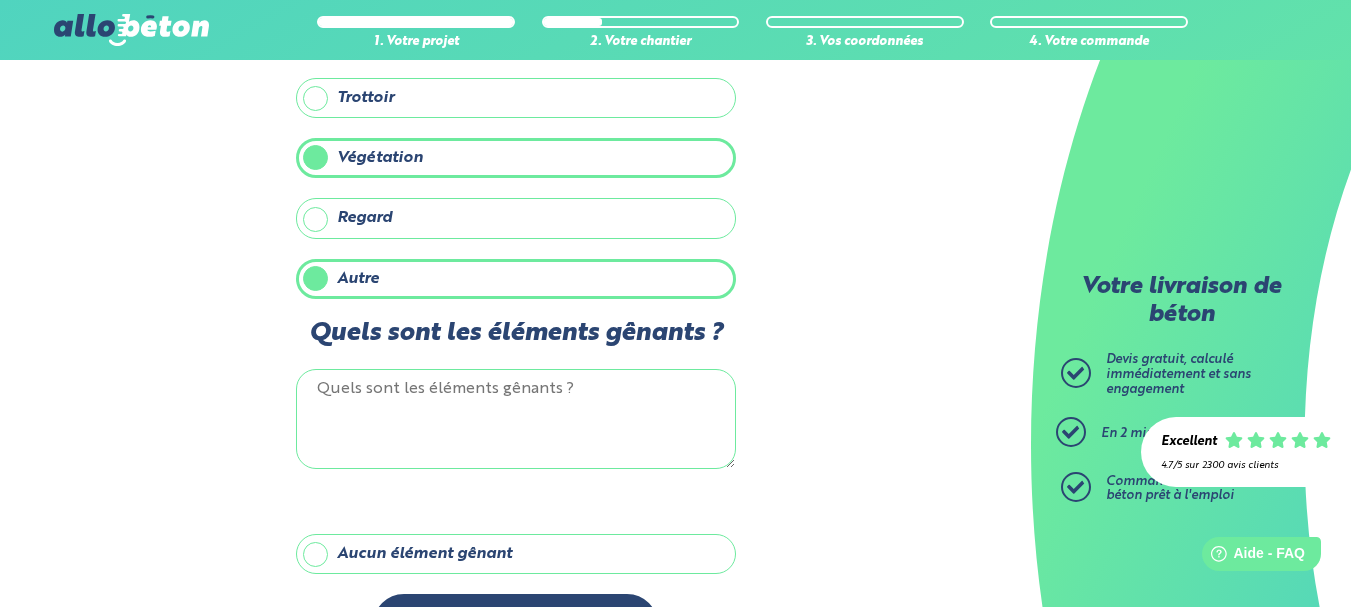 scroll, scrollTop: 267, scrollLeft: 0, axis: vertical 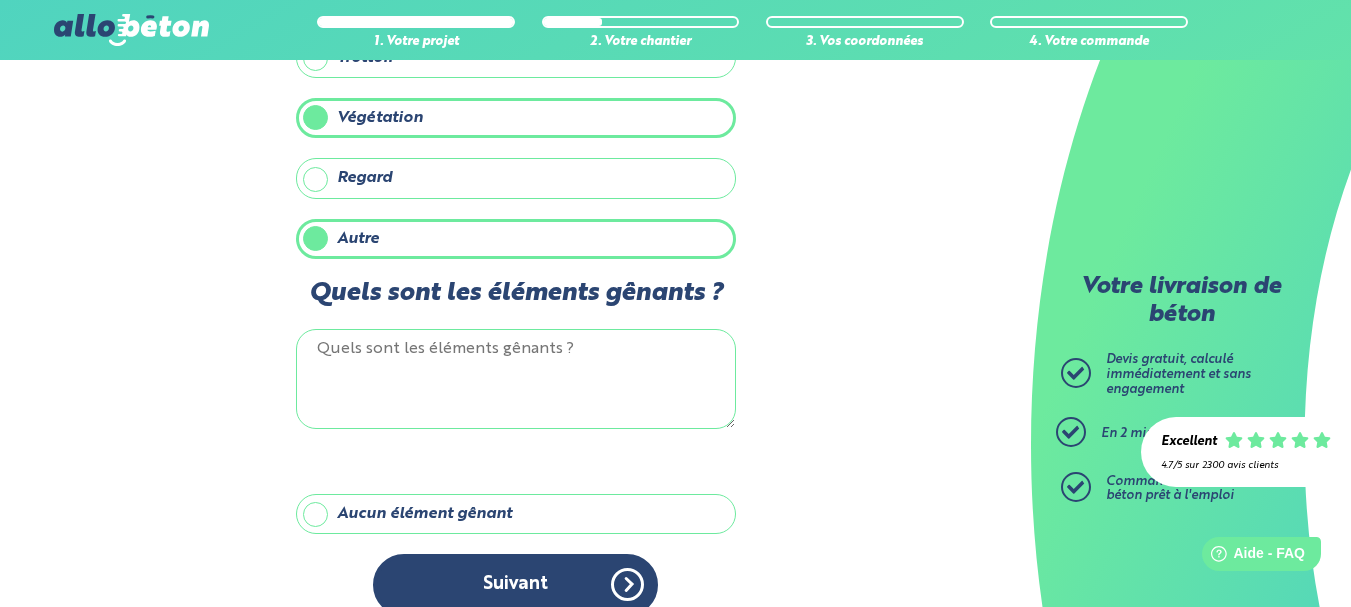 click on "Autre" at bounding box center (516, 239) 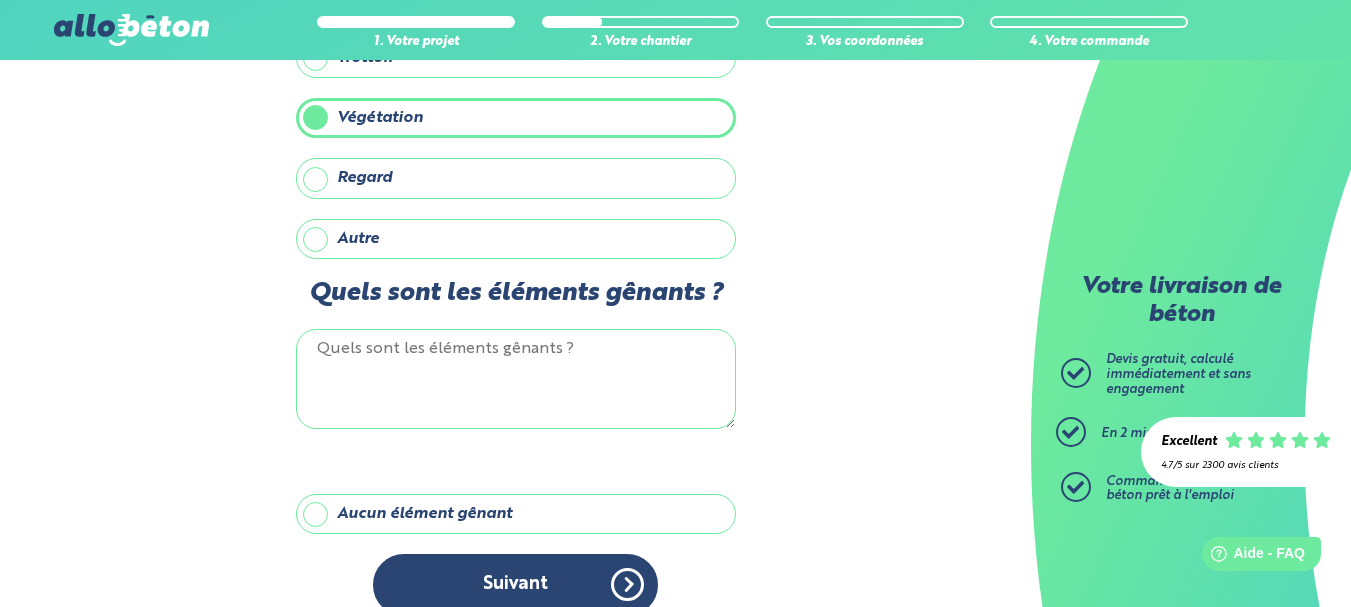 scroll, scrollTop: 101, scrollLeft: 0, axis: vertical 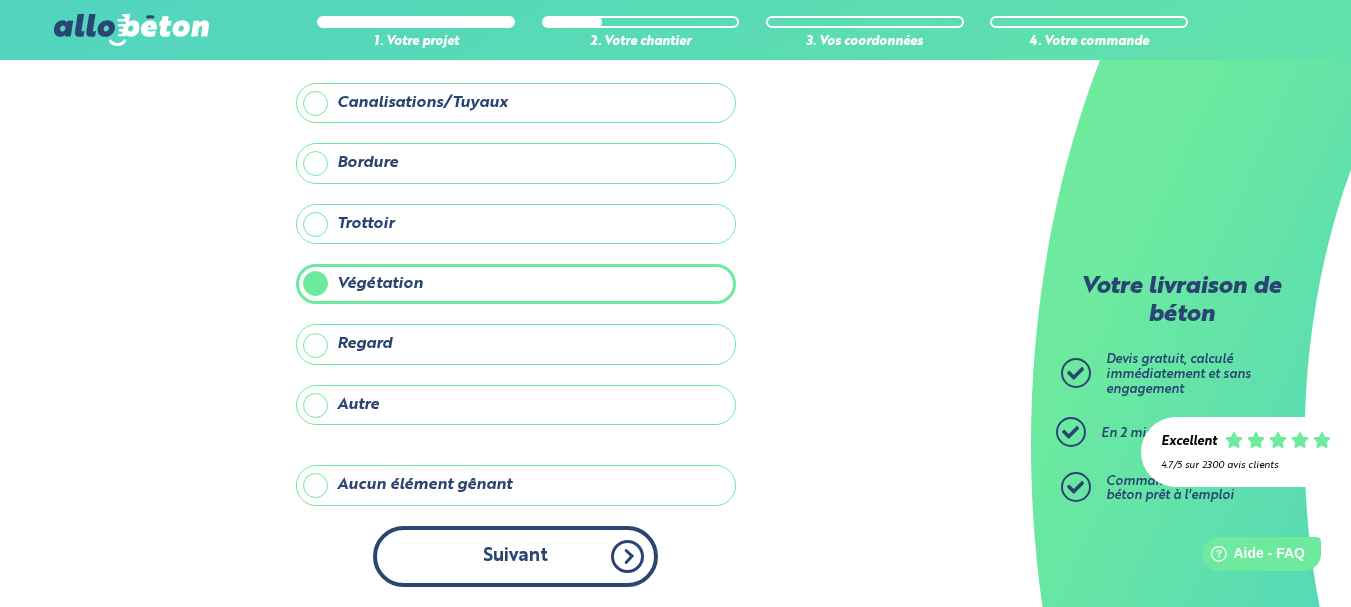 click on "Suivant" at bounding box center [515, 556] 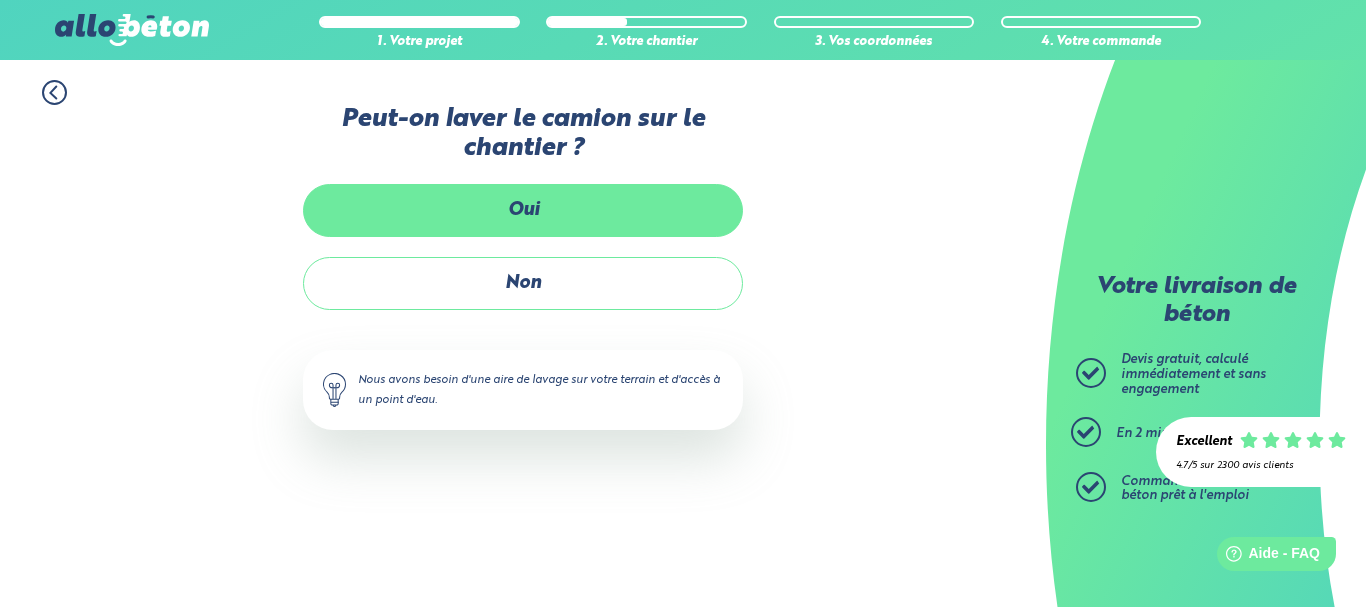 click on "Oui" at bounding box center [523, 210] 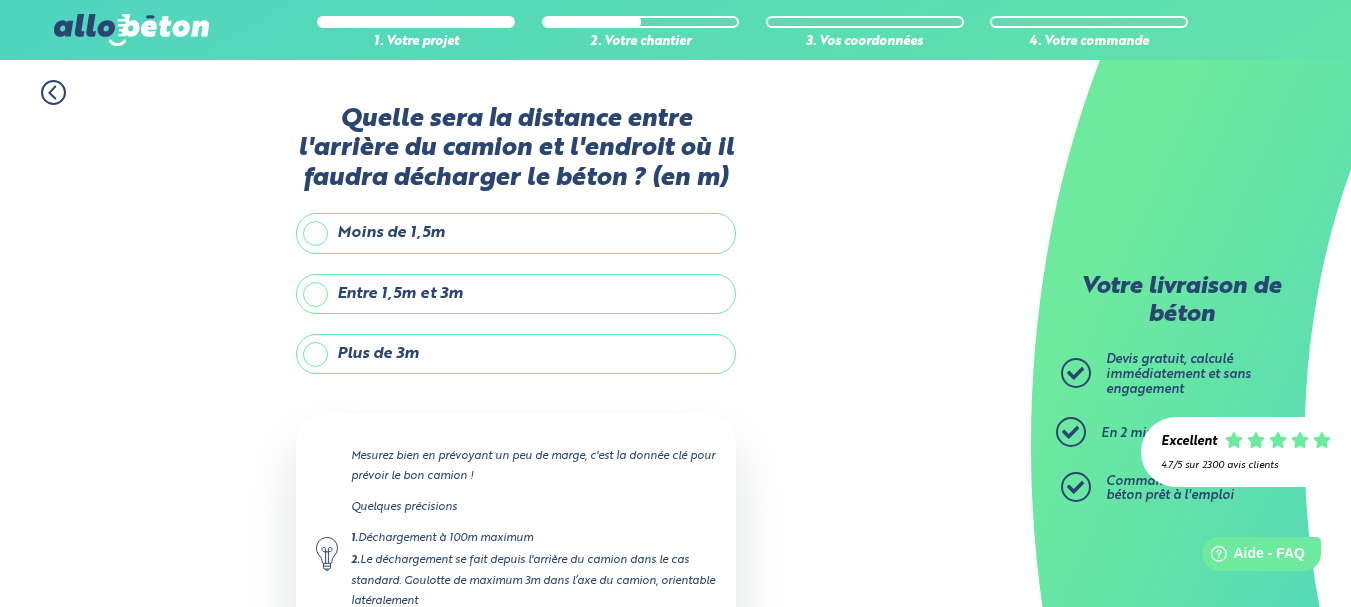click on "Moins de 1,5m" at bounding box center [516, 233] 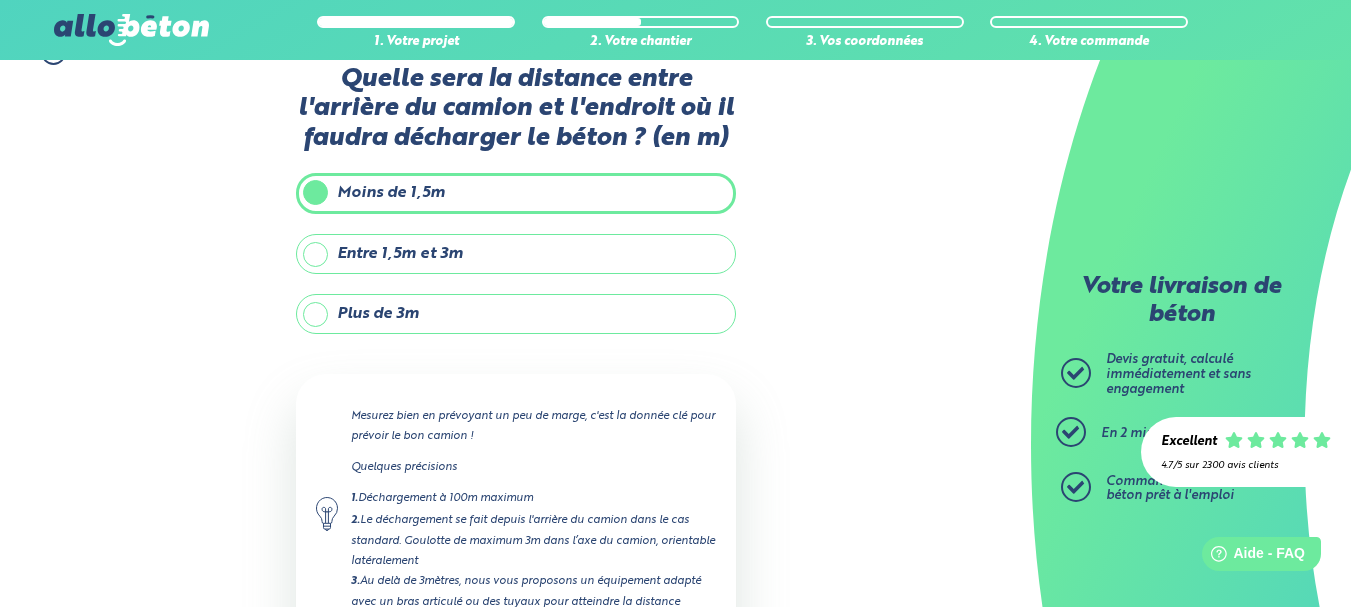 scroll, scrollTop: 207, scrollLeft: 0, axis: vertical 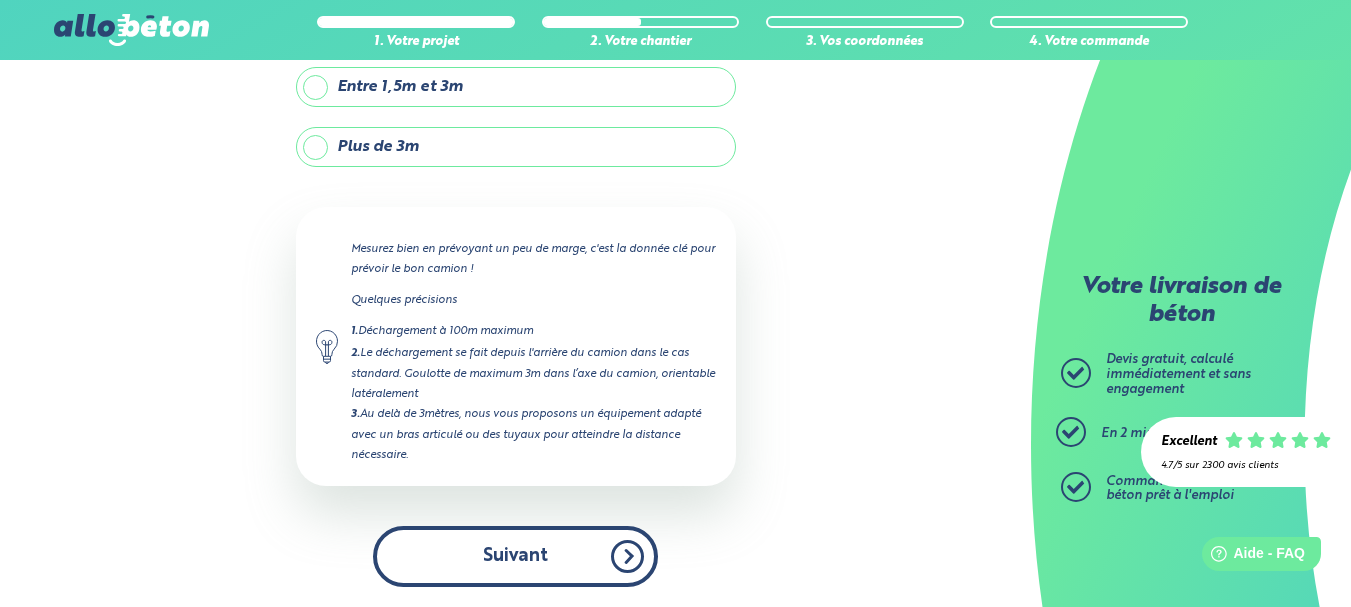 click on "Suivant" at bounding box center (515, 556) 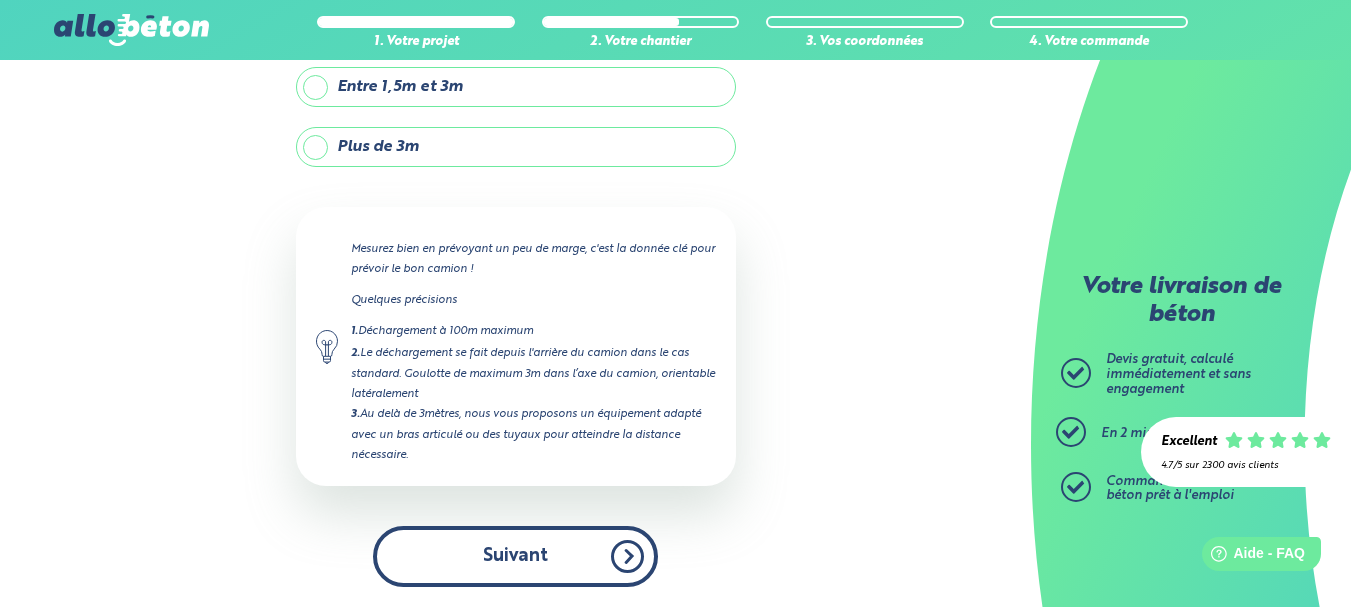 scroll, scrollTop: 0, scrollLeft: 0, axis: both 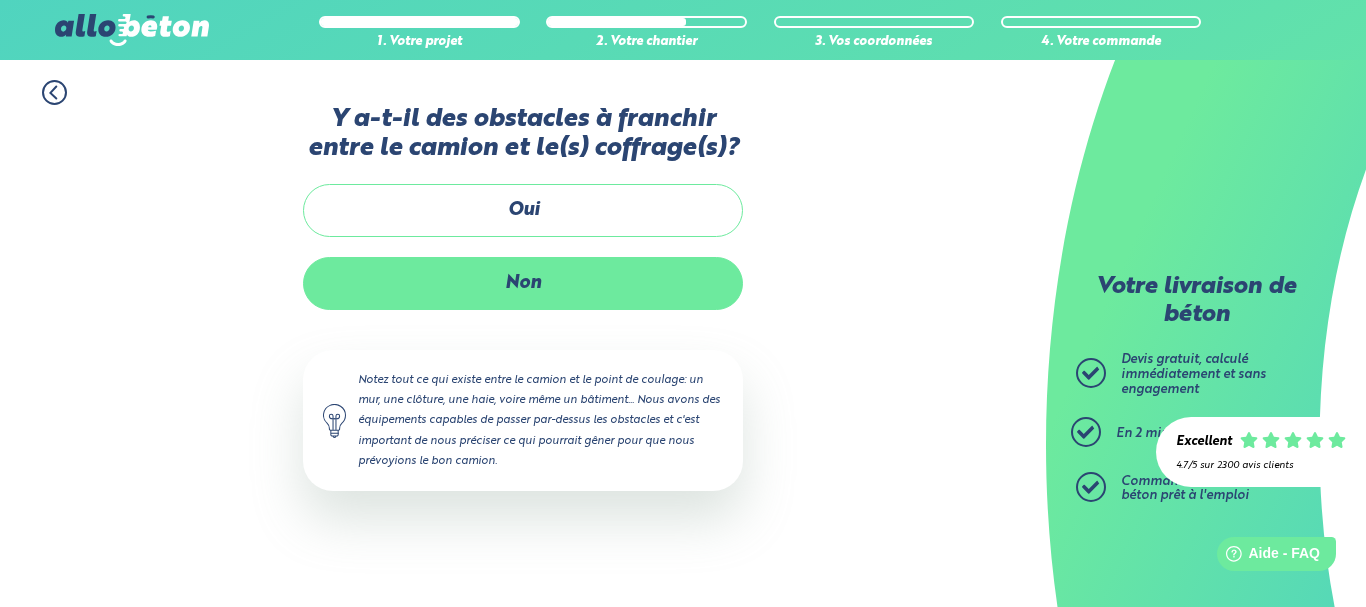 click on "Non" at bounding box center (523, 283) 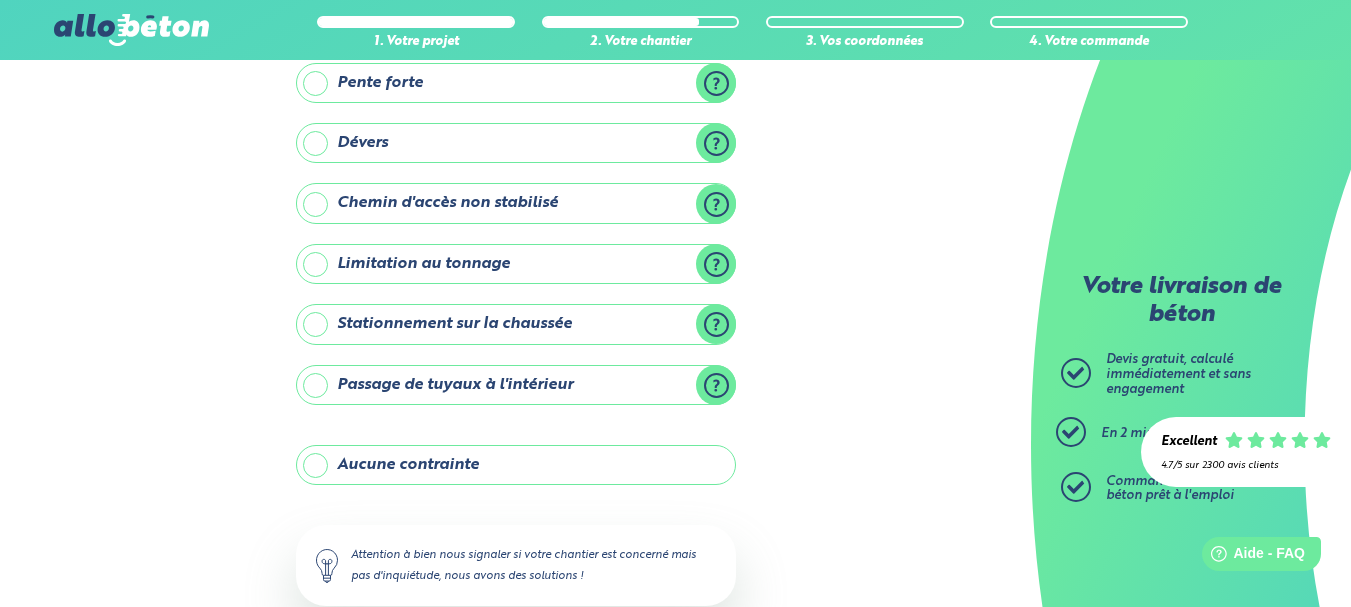 scroll, scrollTop: 253, scrollLeft: 0, axis: vertical 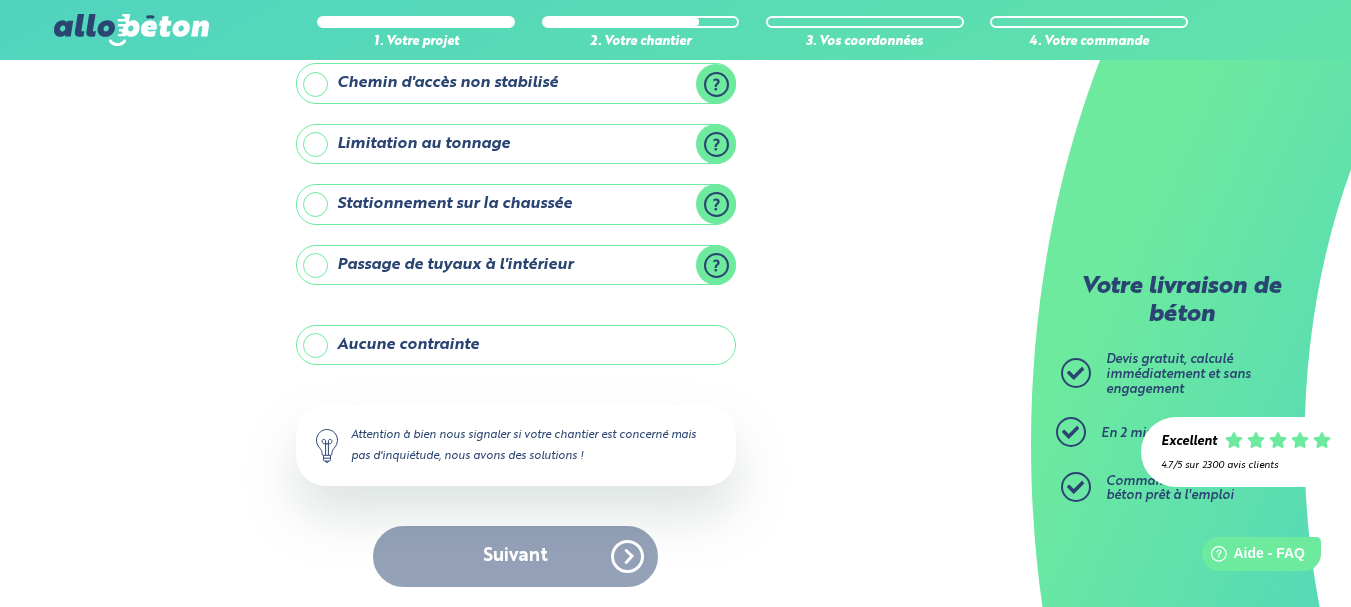 click on "Aucune contrainte" at bounding box center (516, 345) 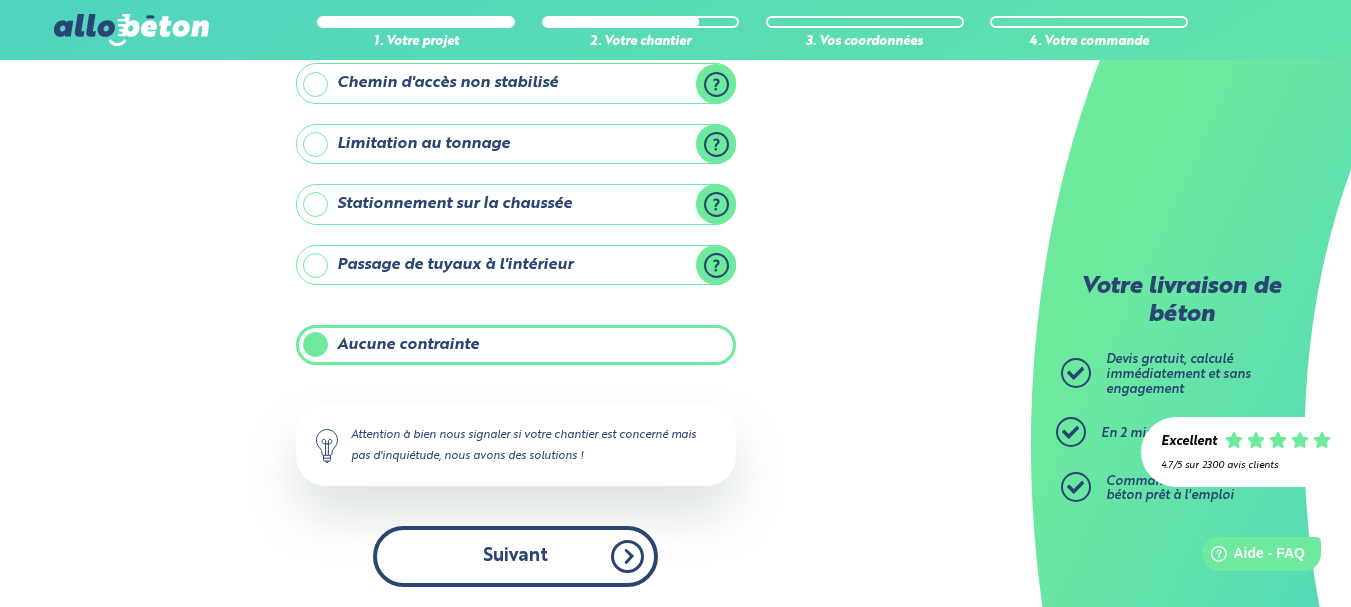 click on "Suivant" at bounding box center [515, 556] 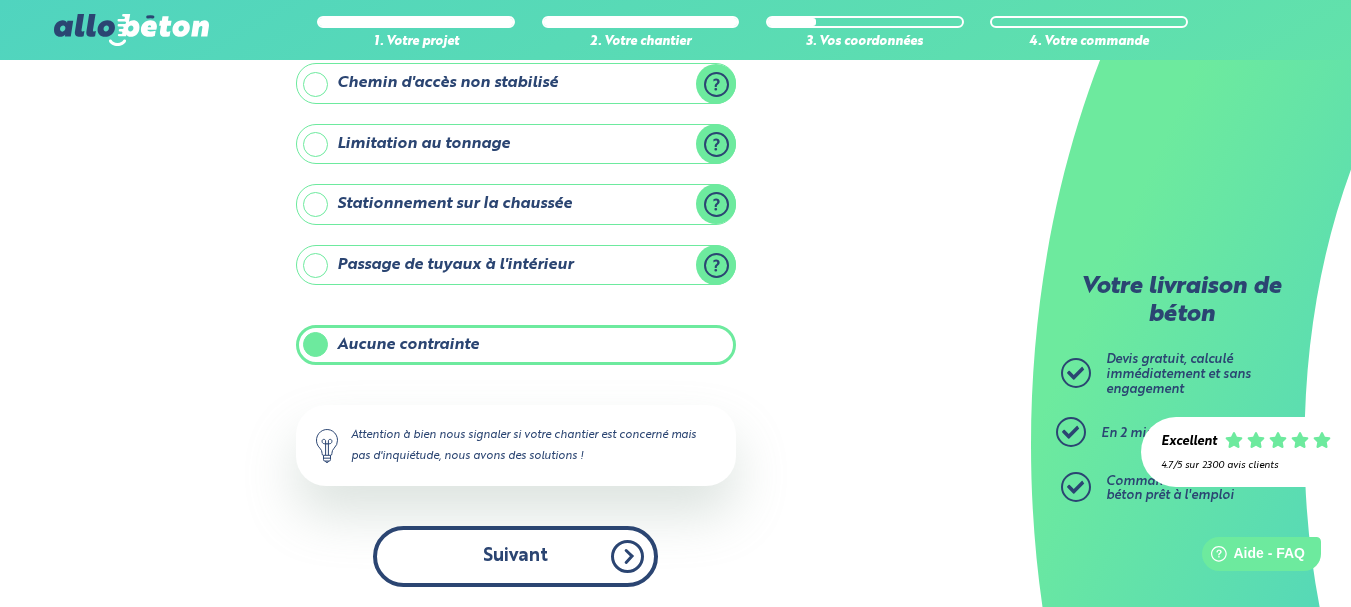 scroll, scrollTop: 147, scrollLeft: 0, axis: vertical 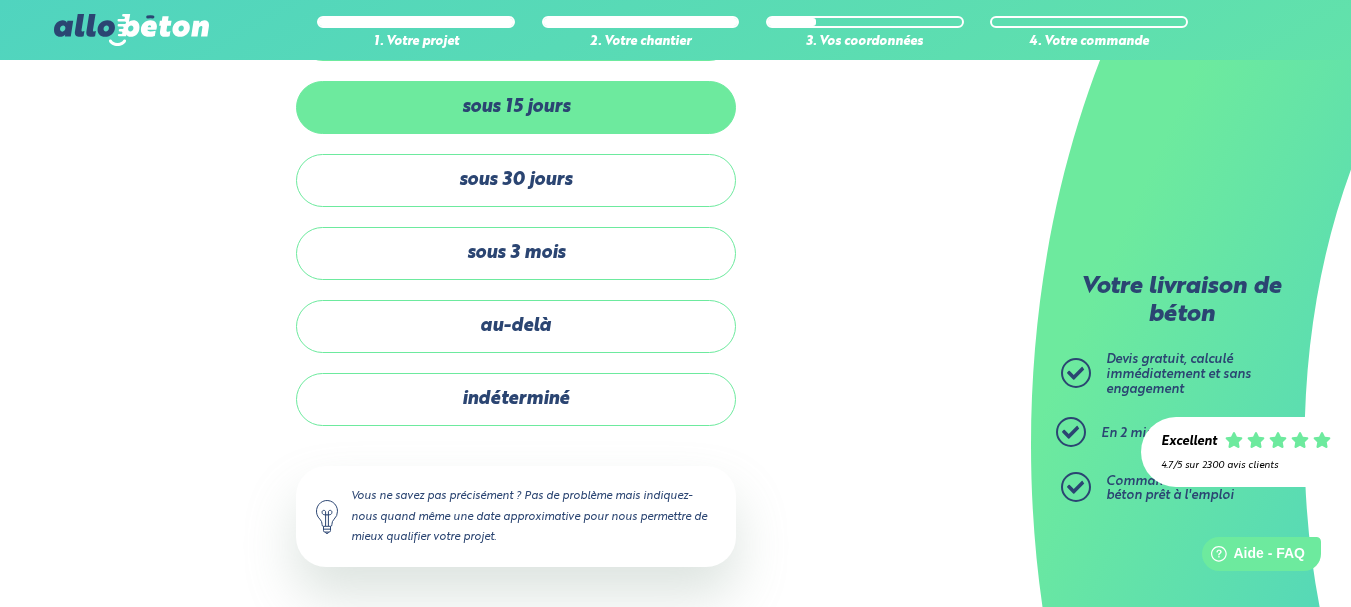 click on "sous 15 jours" at bounding box center [516, 107] 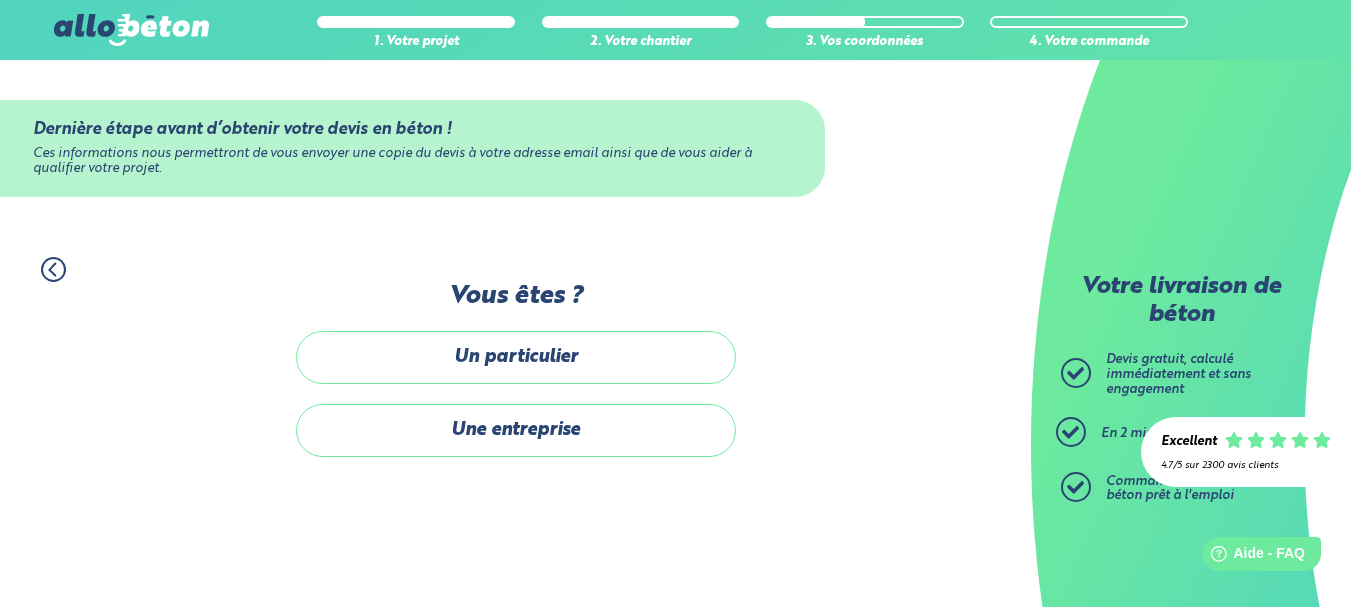 scroll, scrollTop: 0, scrollLeft: 0, axis: both 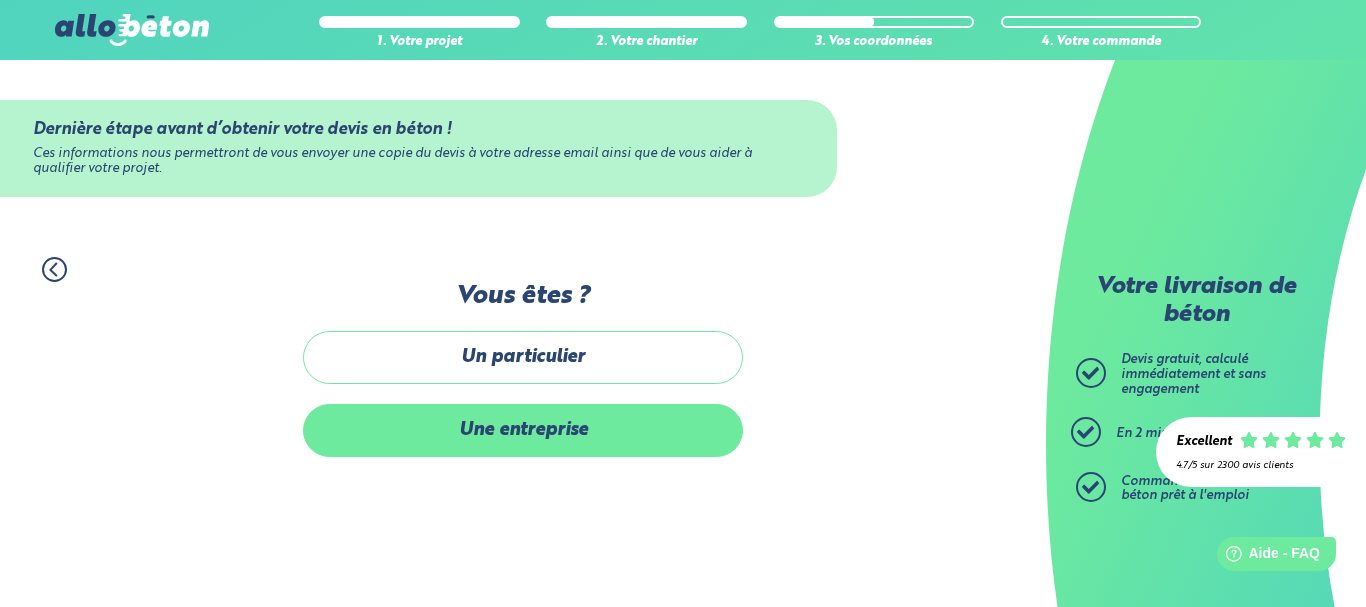 click on "Une entreprise" at bounding box center [523, 430] 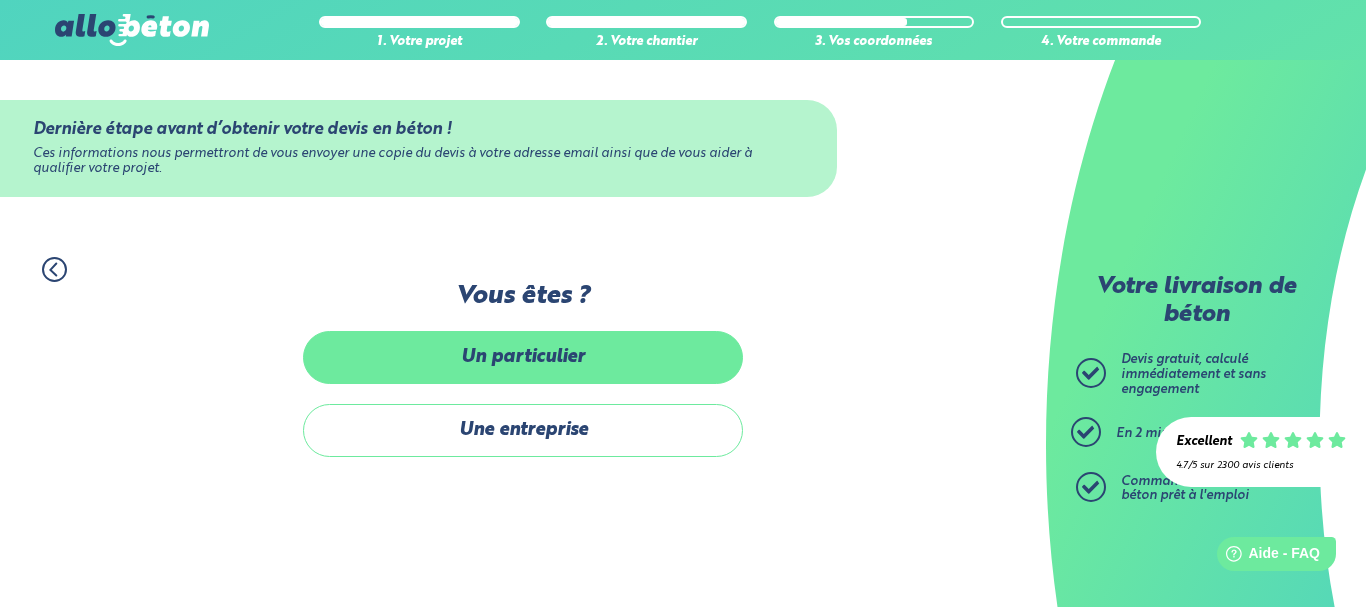click on "Un particulier" at bounding box center [523, 357] 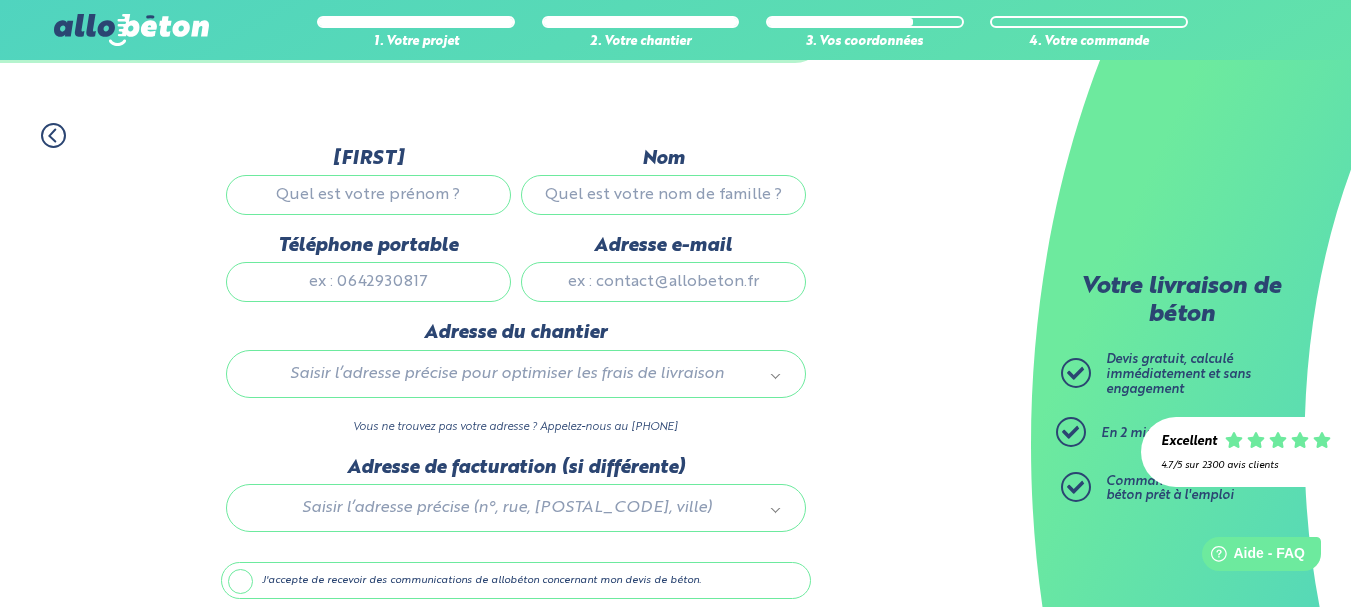scroll, scrollTop: 218, scrollLeft: 0, axis: vertical 